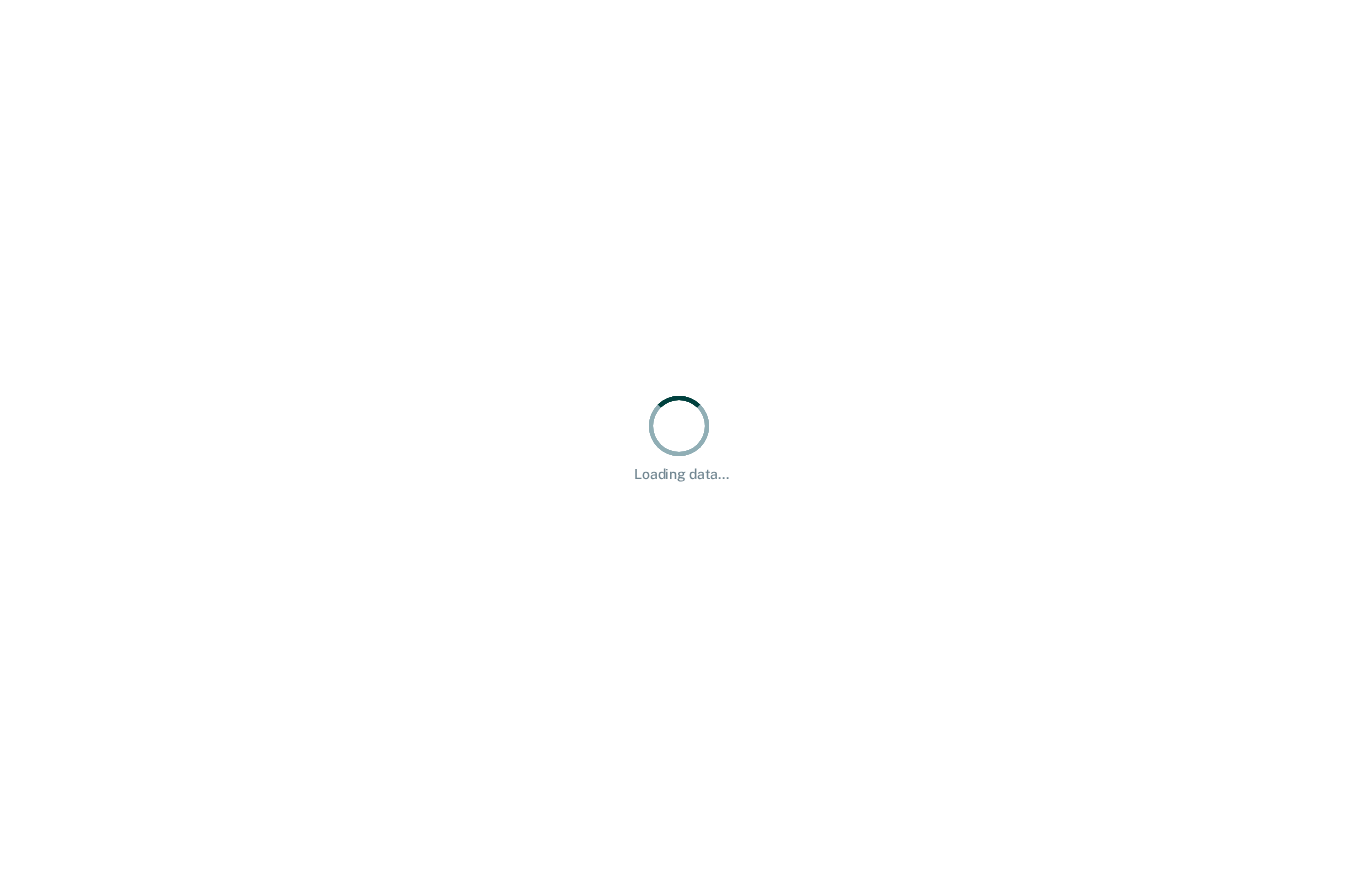 scroll, scrollTop: 0, scrollLeft: 0, axis: both 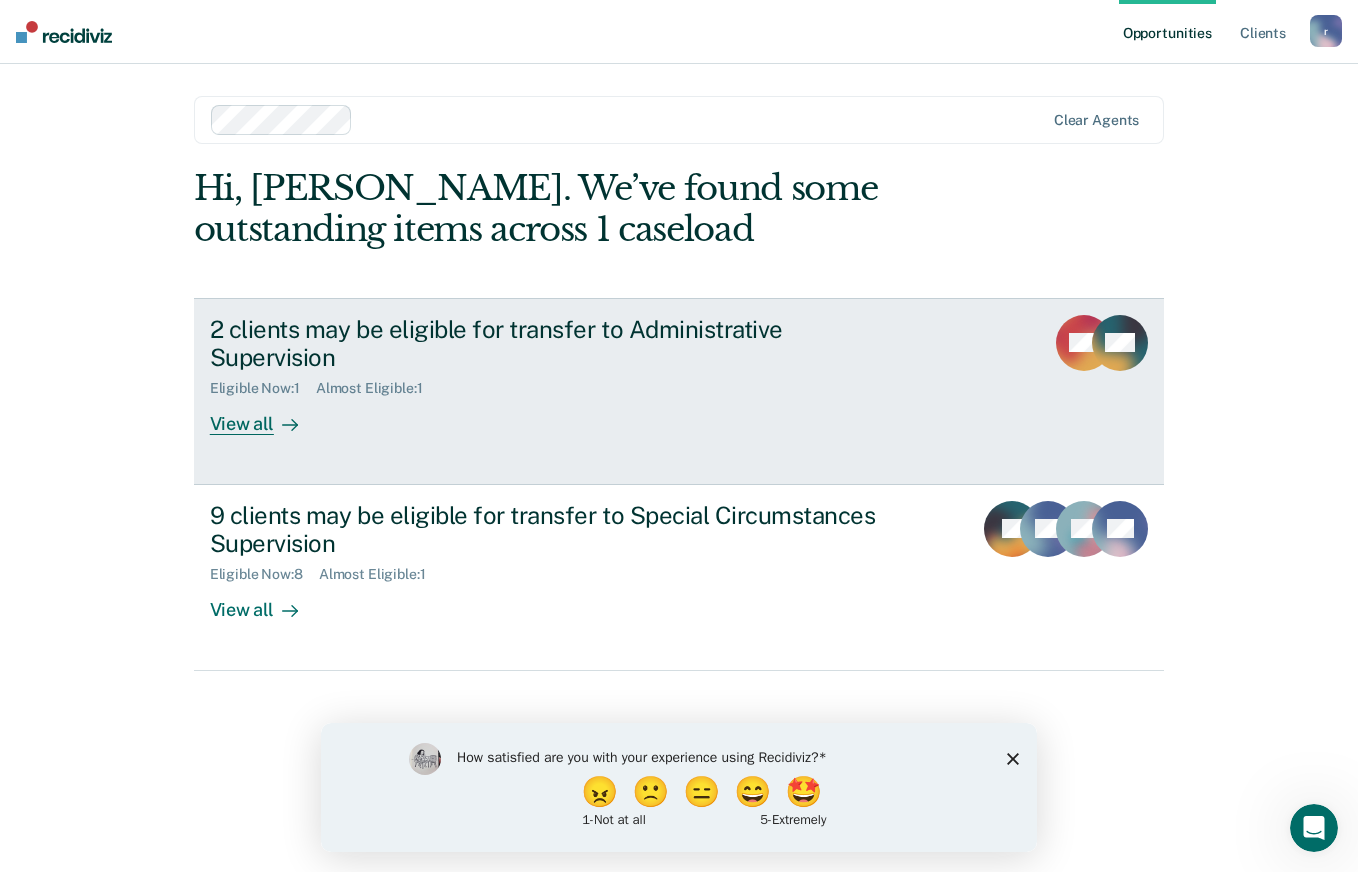 click on "2 clients may be eligible for transfer to Administrative Supervision Eligible Now :  1 Almost Eligible :  1 View all   MD MC" at bounding box center (679, 391) 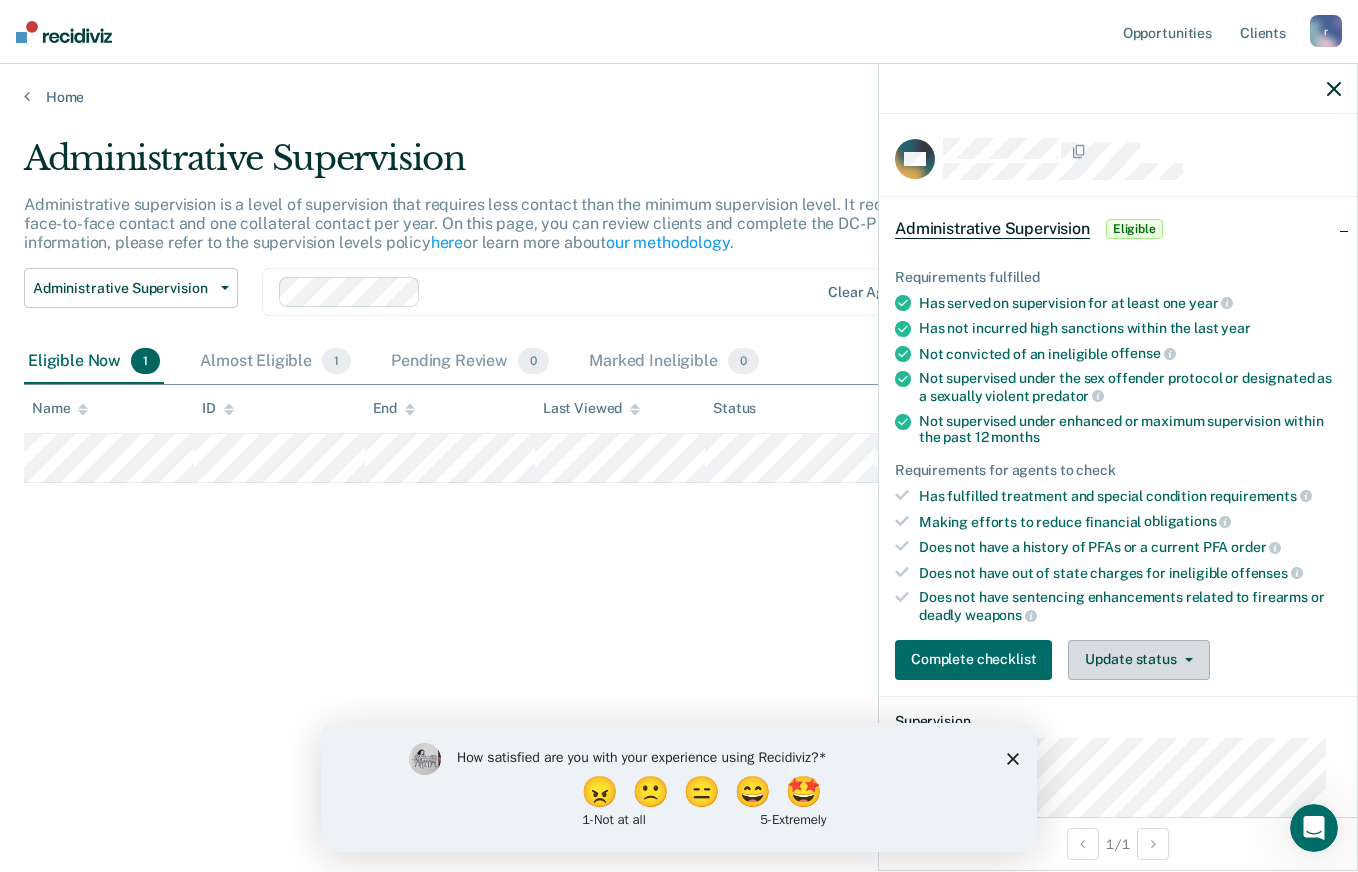 click on "Update status" at bounding box center (1138, 660) 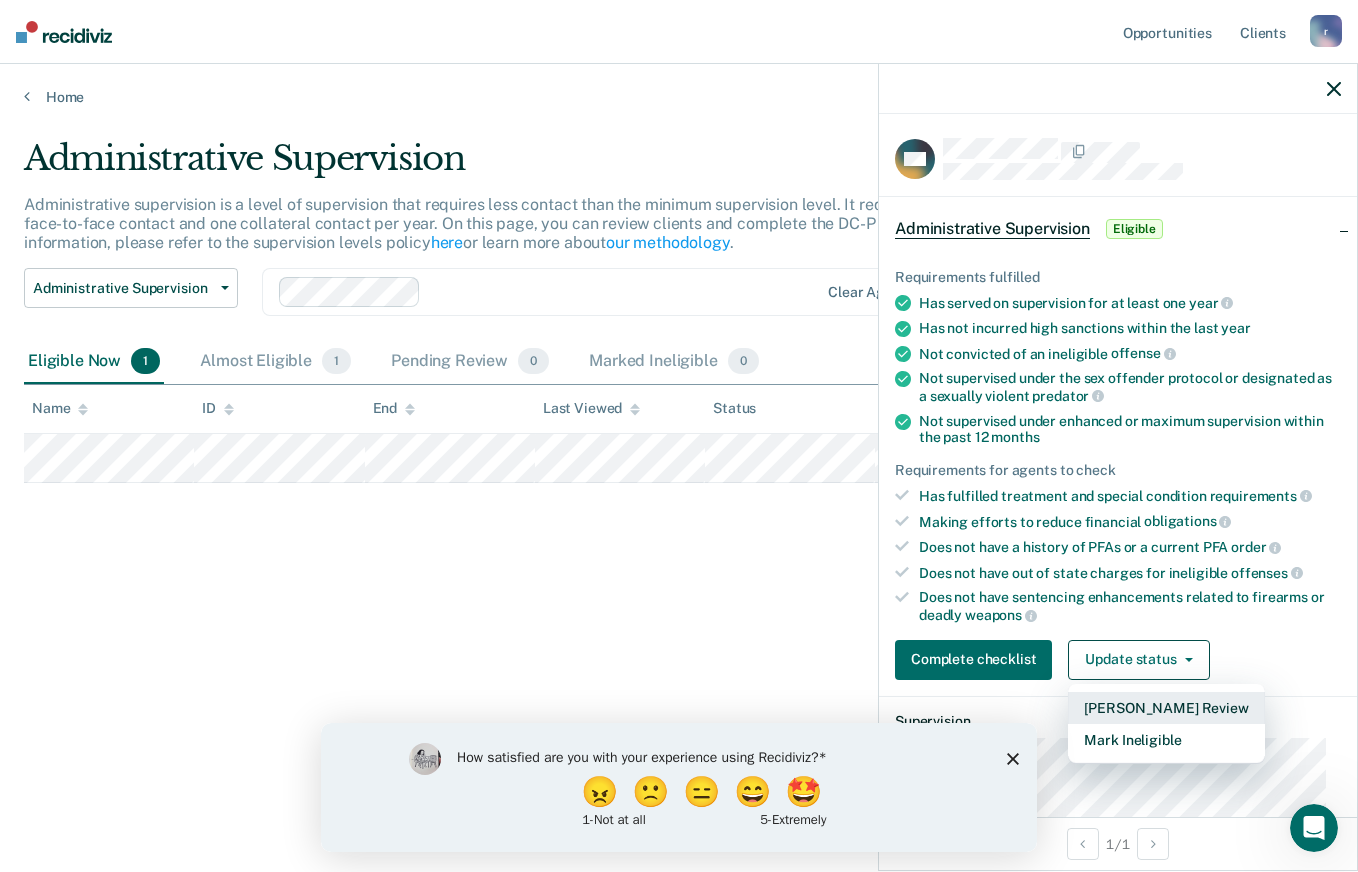 click on "[PERSON_NAME] Review" at bounding box center (1166, 708) 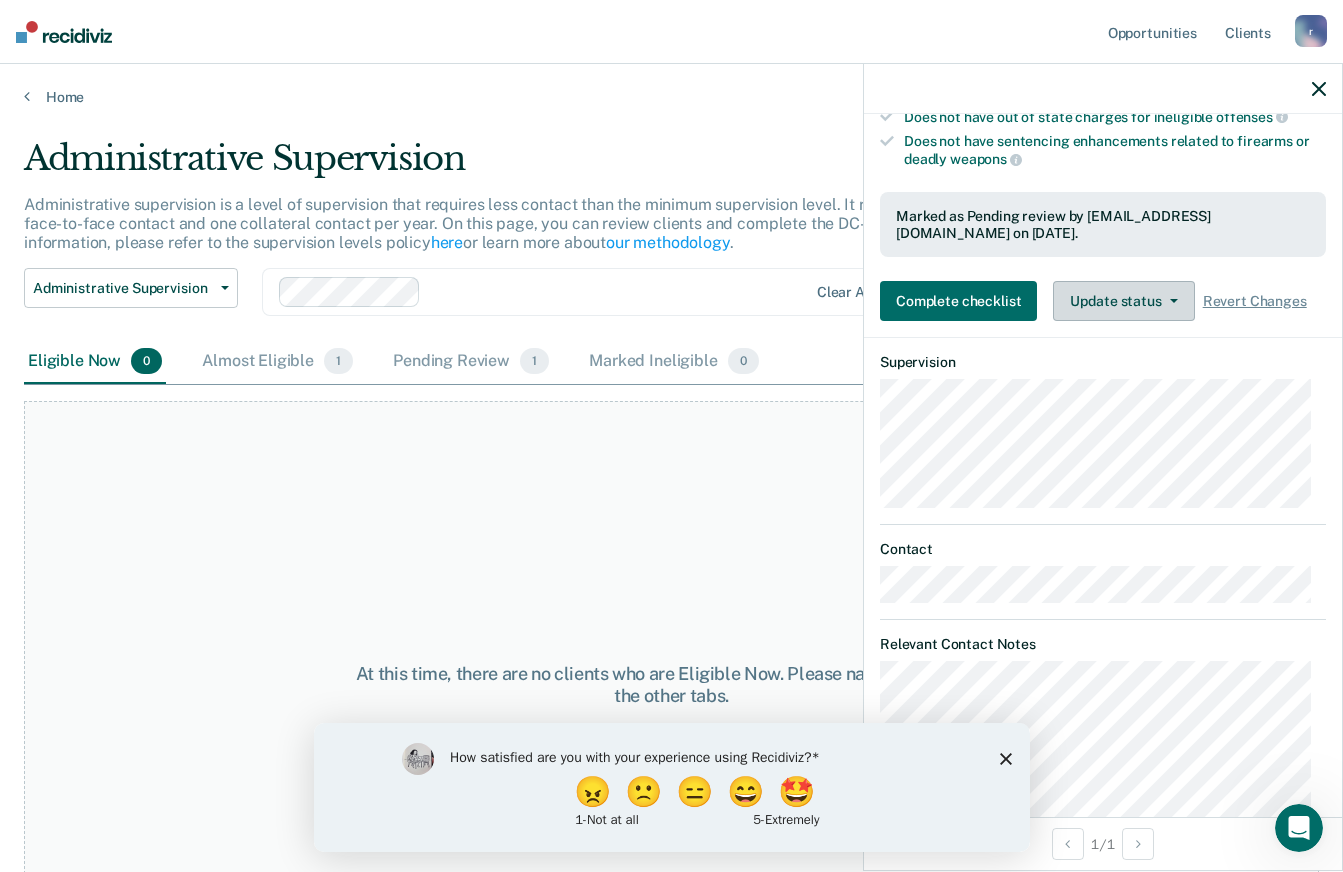 scroll, scrollTop: 458, scrollLeft: 0, axis: vertical 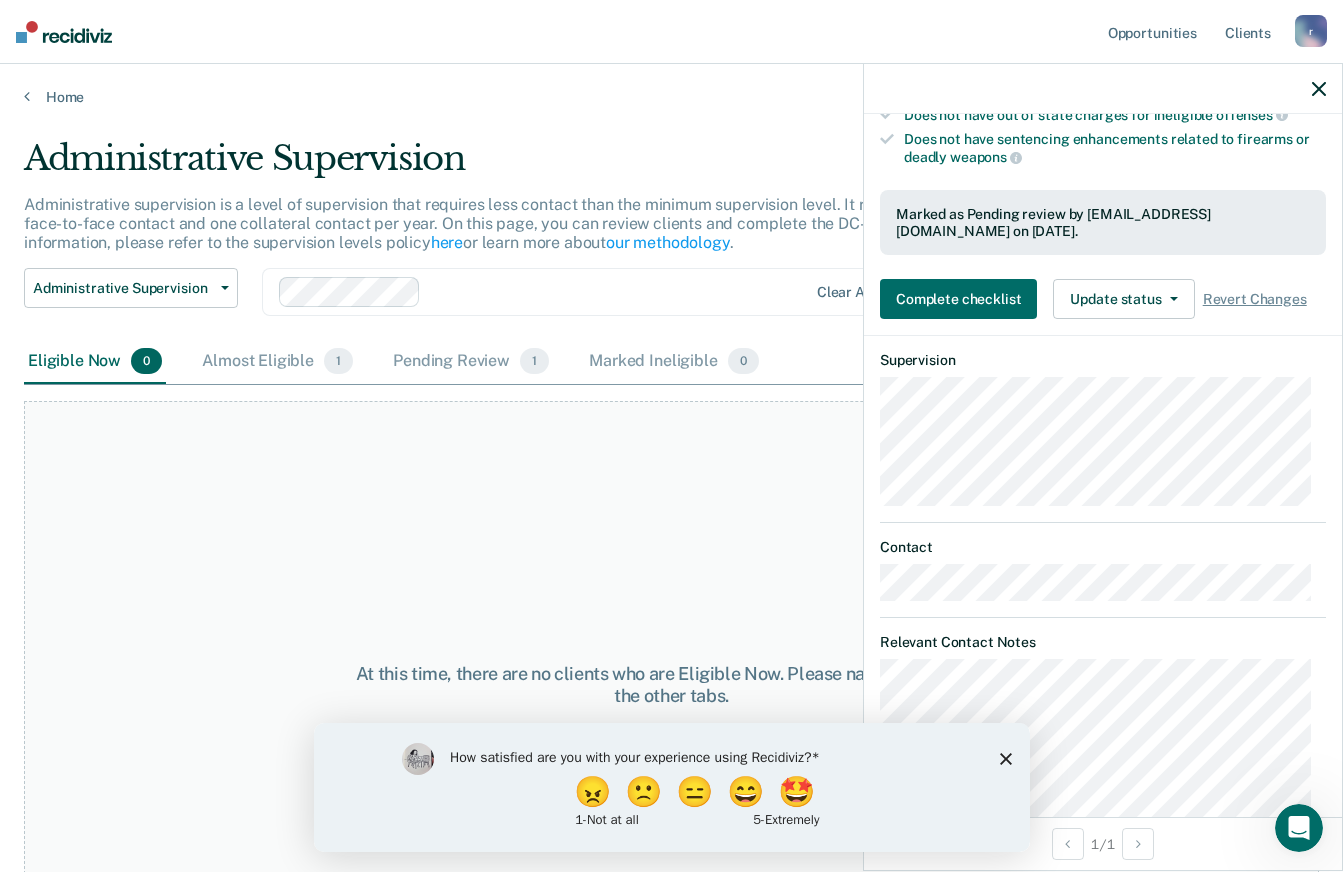 click 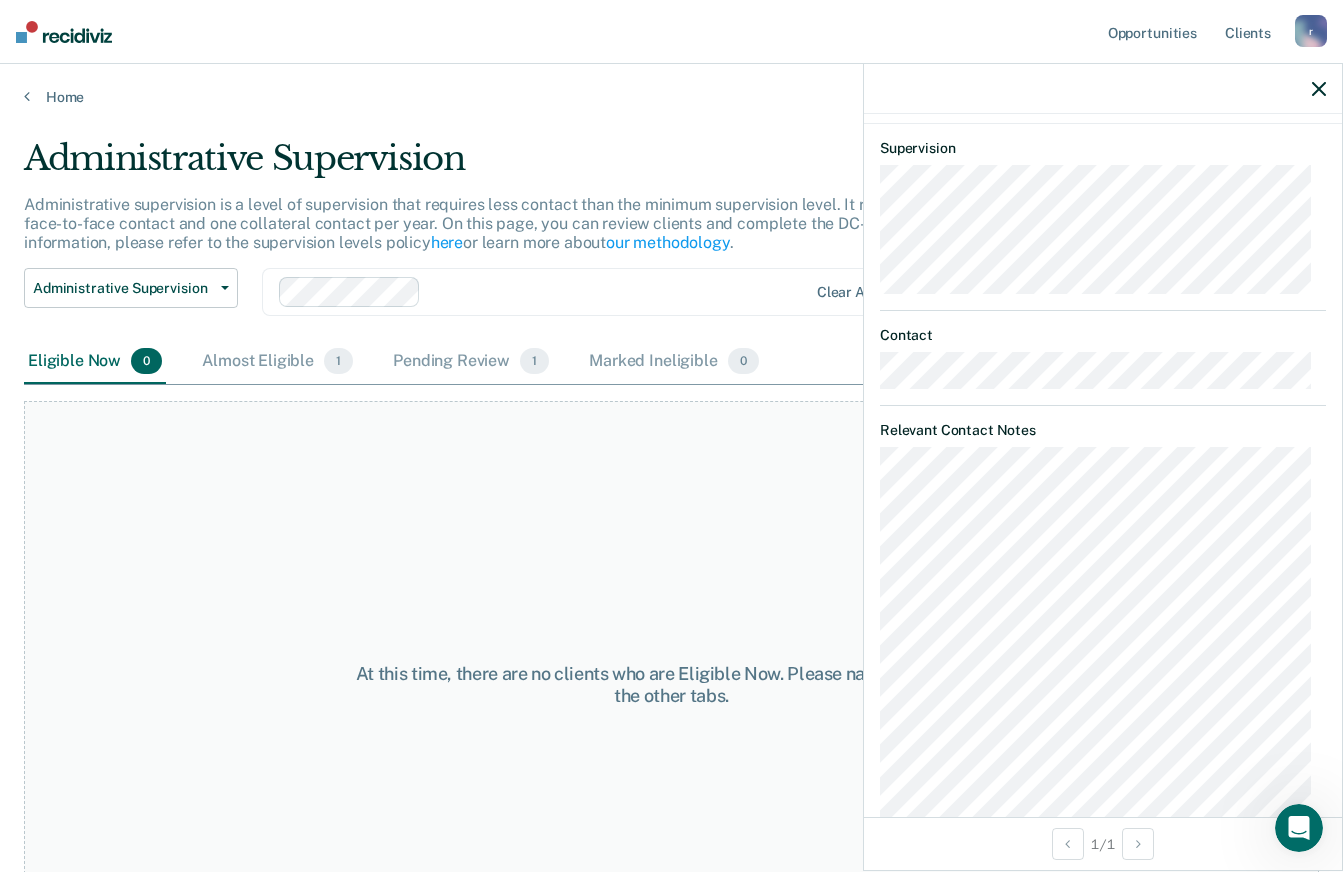 scroll, scrollTop: 687, scrollLeft: 0, axis: vertical 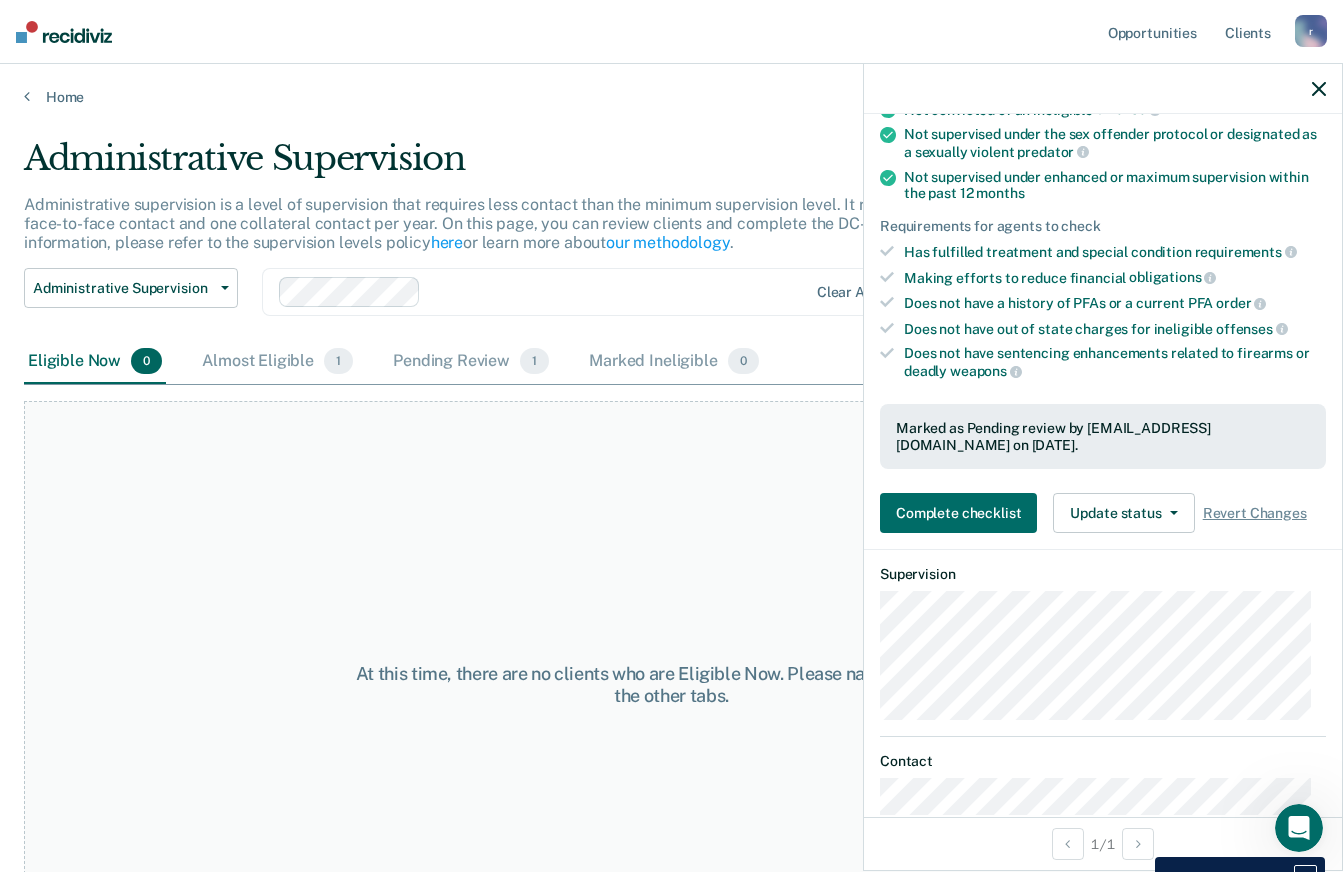 click 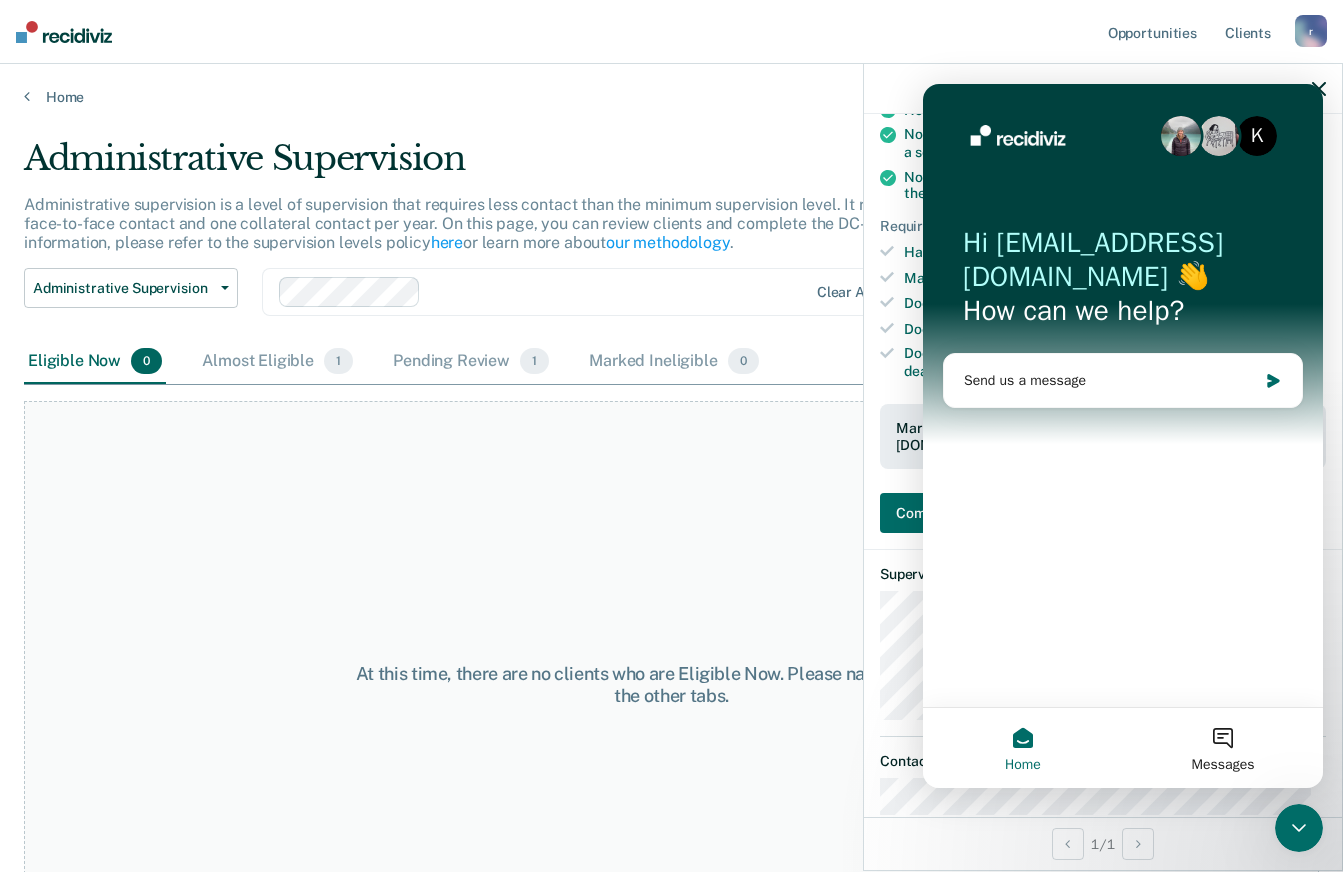 scroll, scrollTop: 0, scrollLeft: 0, axis: both 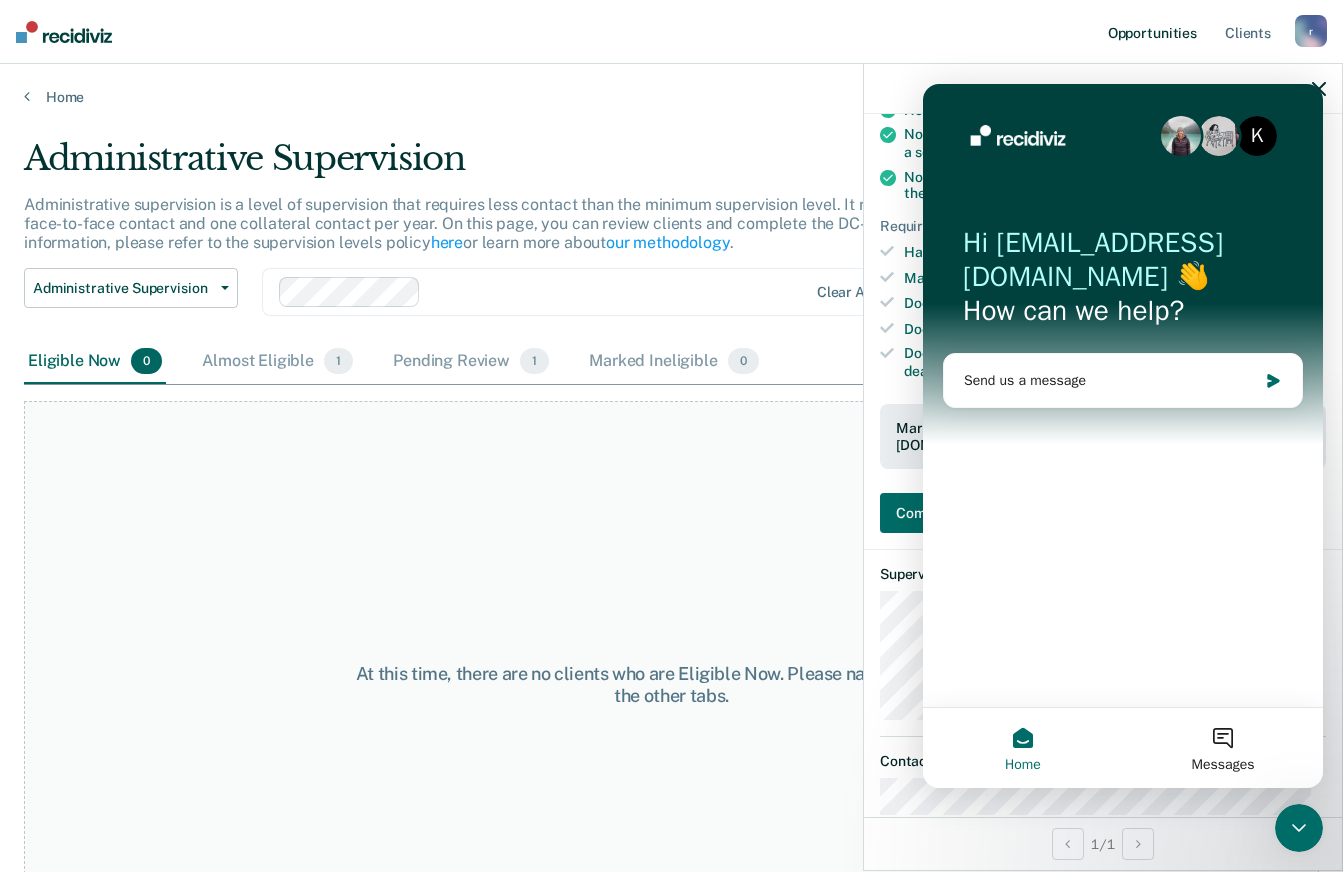 click on "Opportunities" at bounding box center (1152, 32) 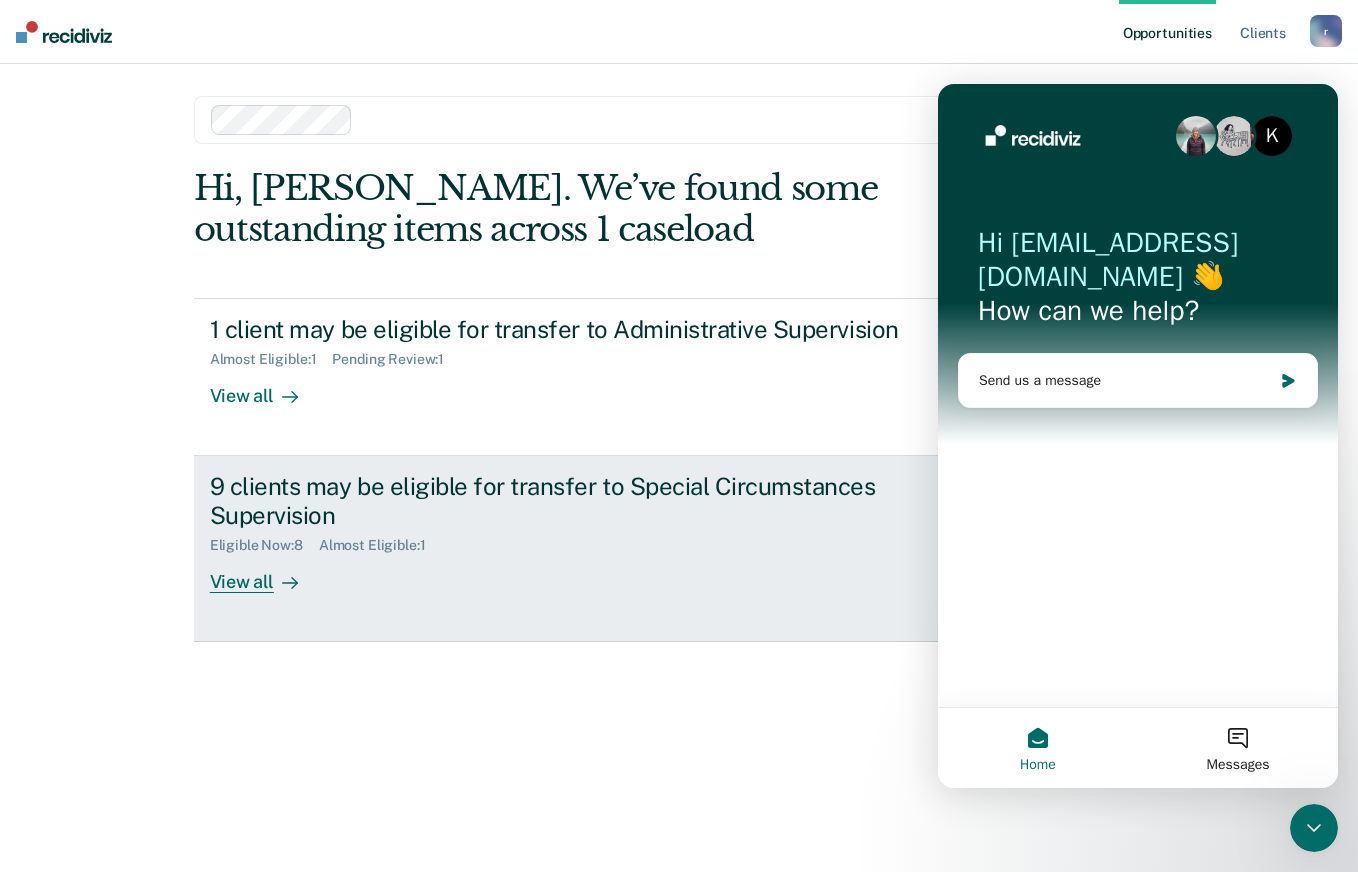 click on "9 clients may be eligible for transfer to Special Circumstances Supervision Eligible Now :  8 Almost Eligible :  1 View all" at bounding box center (585, 532) 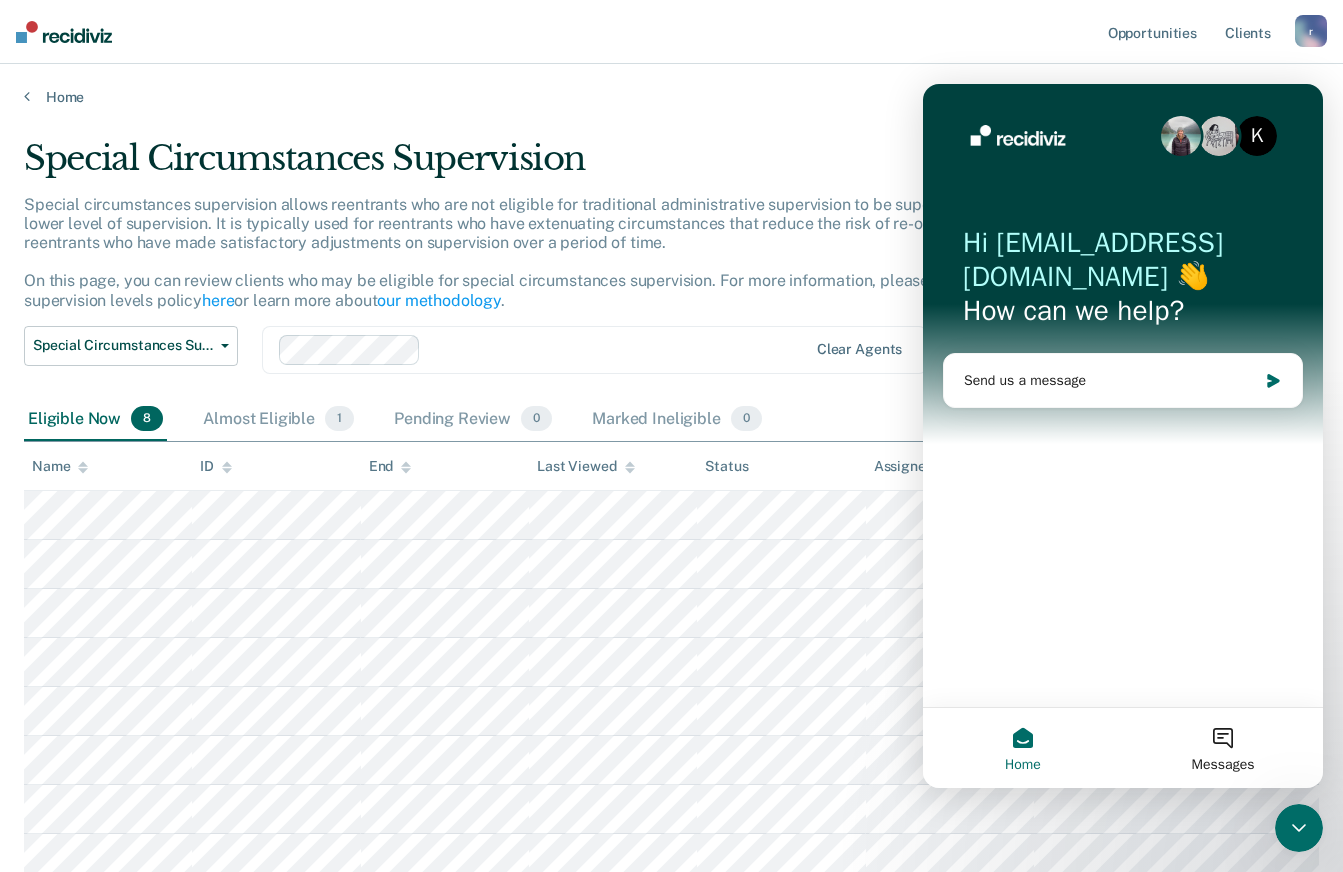 click on "Opportunities Client s [EMAIL_ADDRESS][DOMAIN_NAME] r Profile How it works Log Out" at bounding box center [671, 32] 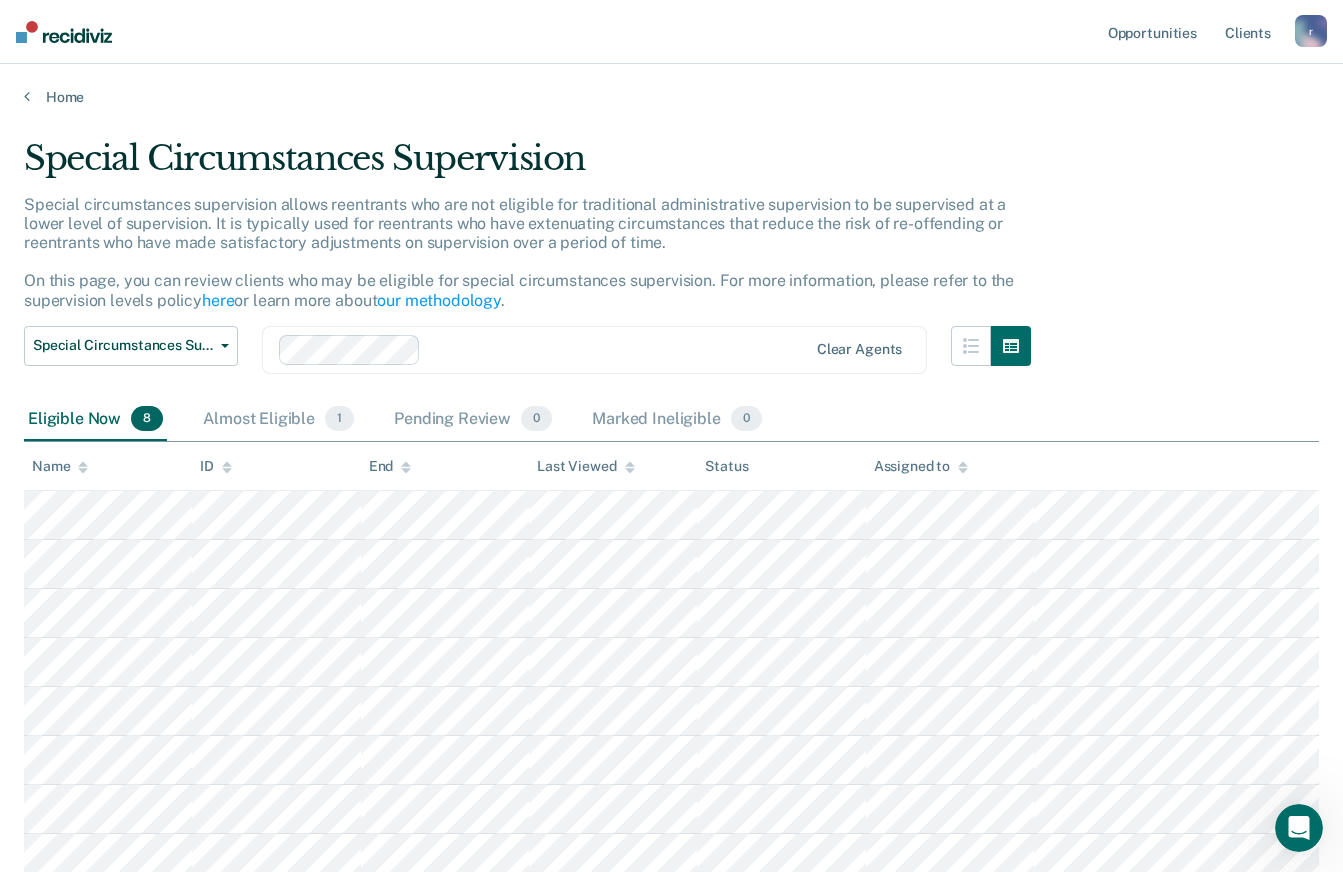 scroll, scrollTop: 0, scrollLeft: 0, axis: both 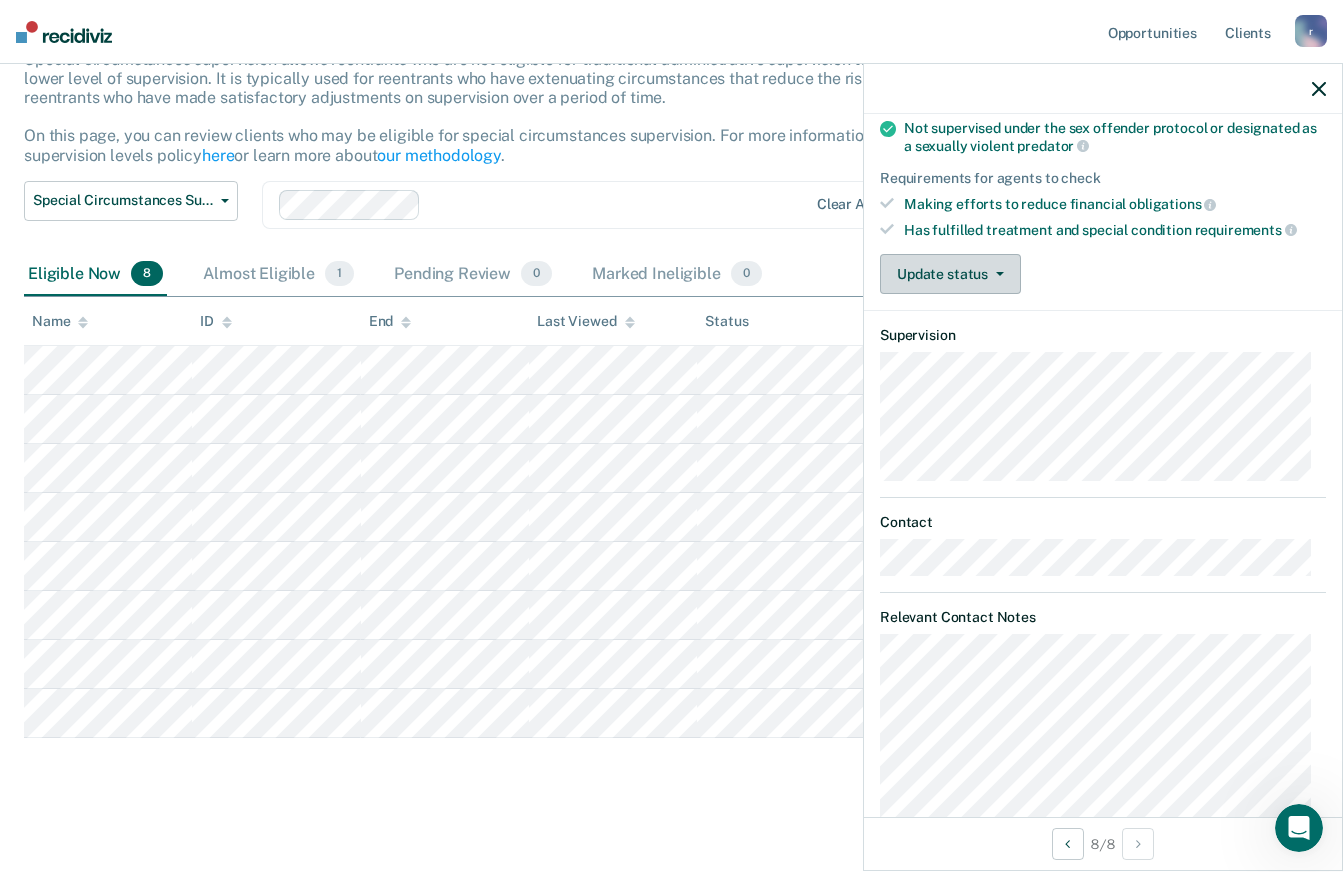 click on "Update status" at bounding box center (950, 274) 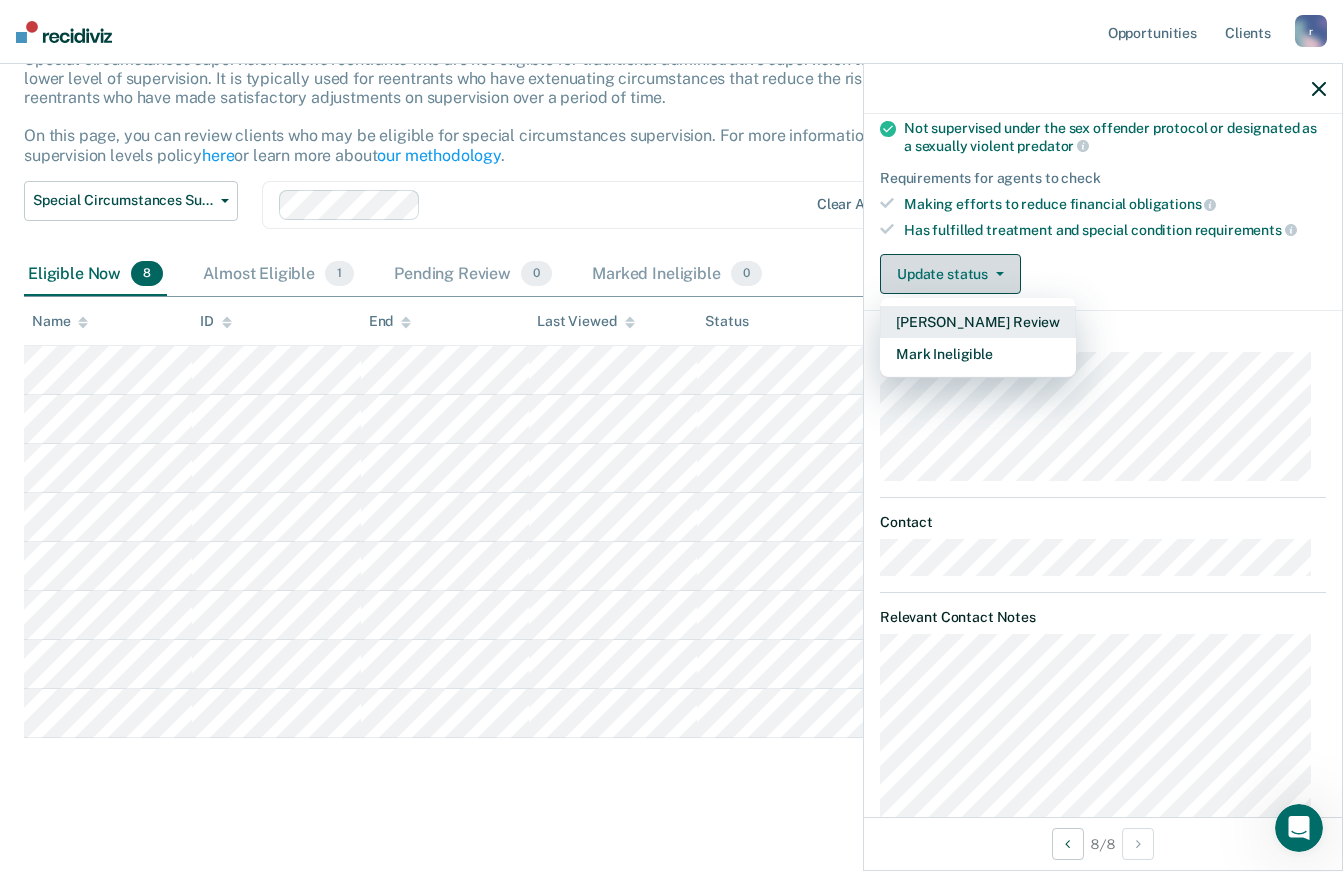 click on "[PERSON_NAME] Review" at bounding box center [978, 322] 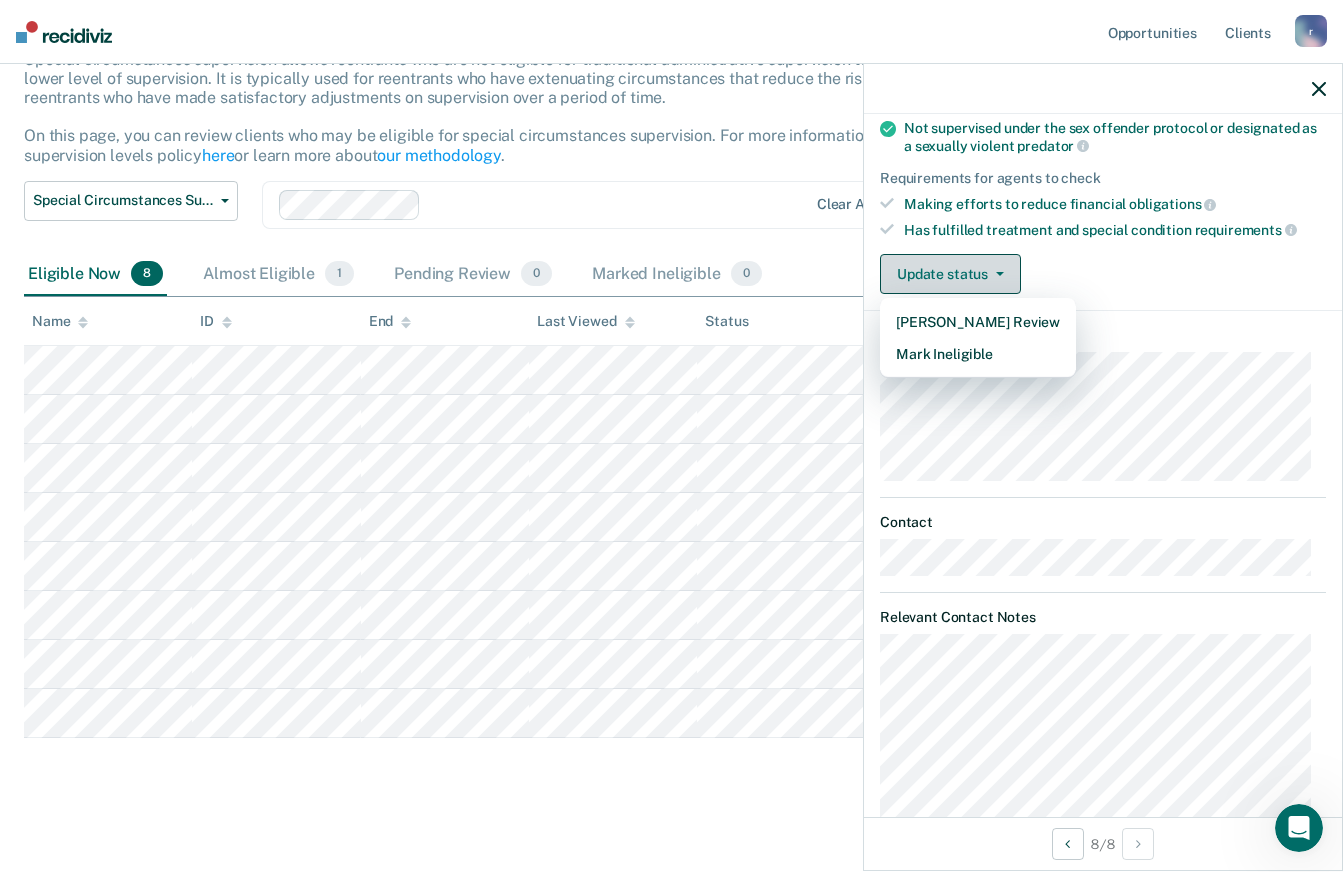 scroll, scrollTop: 105, scrollLeft: 0, axis: vertical 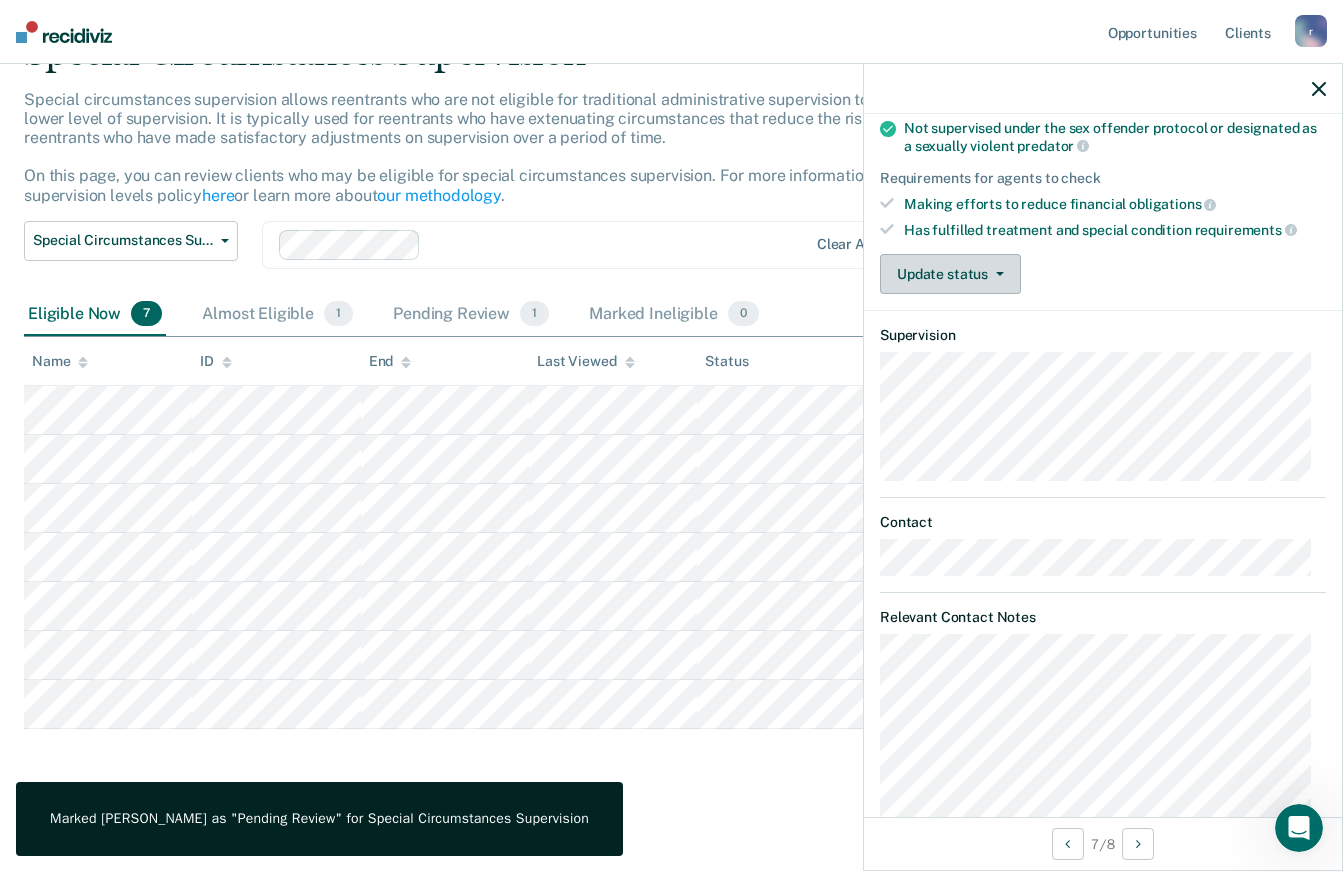 click on "Update status" at bounding box center (950, 274) 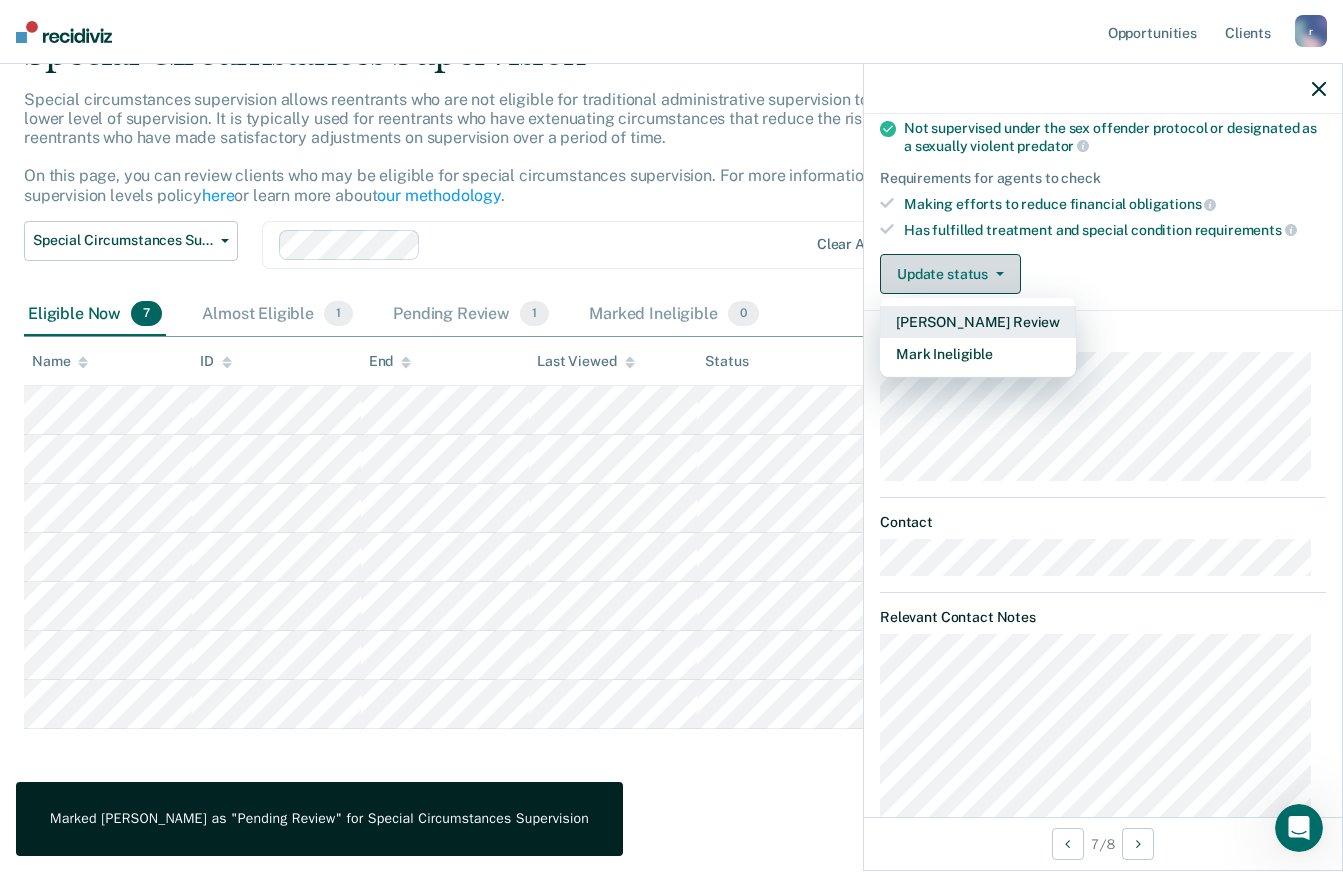 click on "[PERSON_NAME] Review" at bounding box center (978, 322) 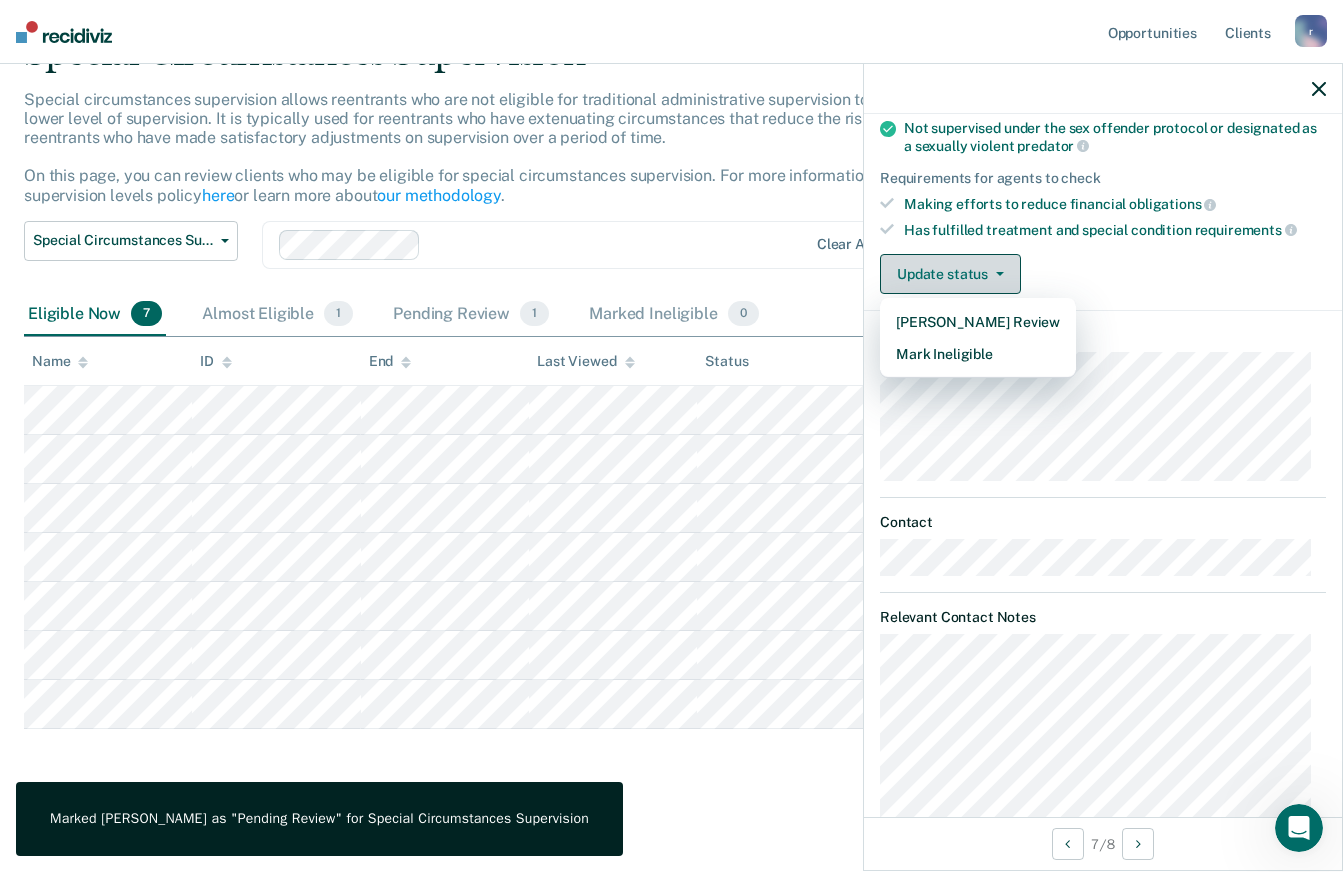 scroll, scrollTop: 56, scrollLeft: 0, axis: vertical 